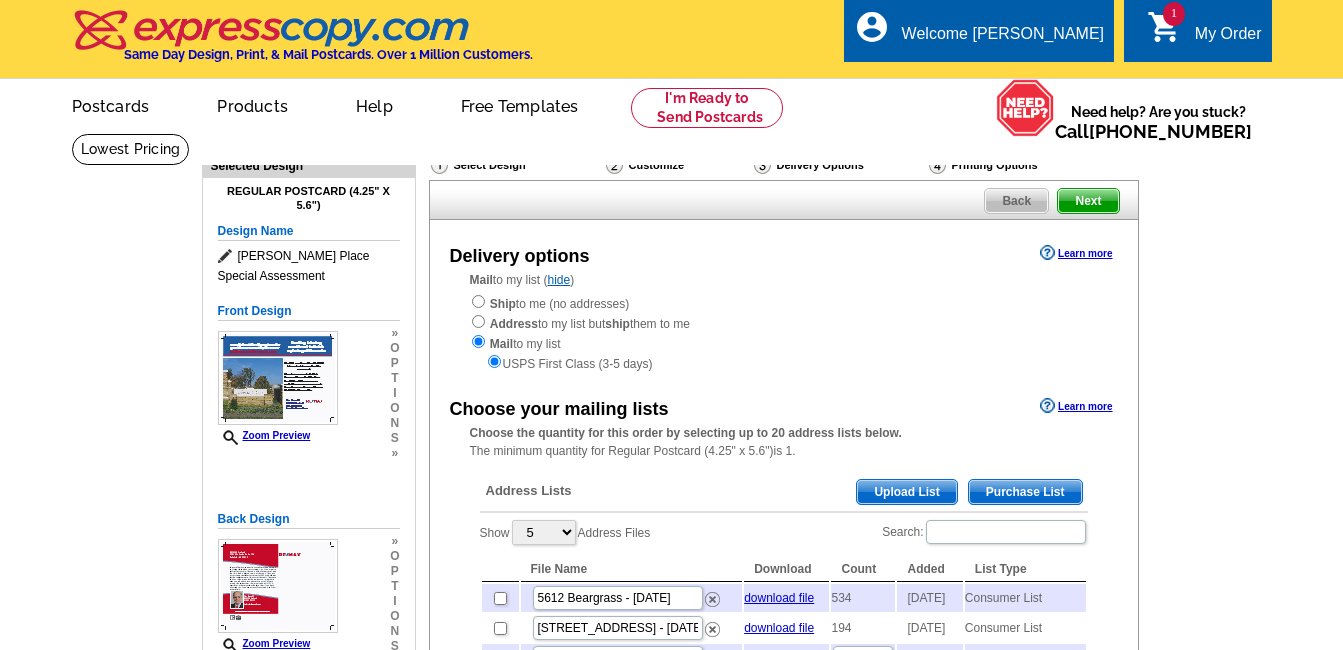 scroll, scrollTop: 0, scrollLeft: 0, axis: both 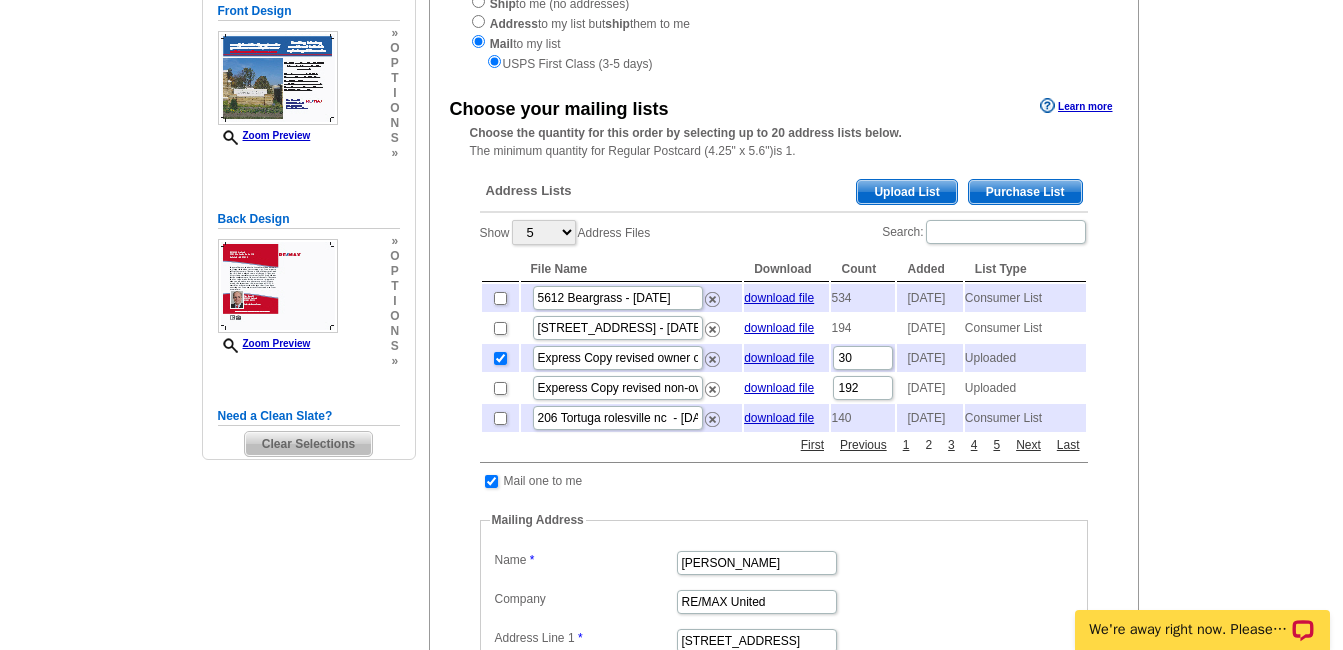 click on "2" at bounding box center (928, 445) 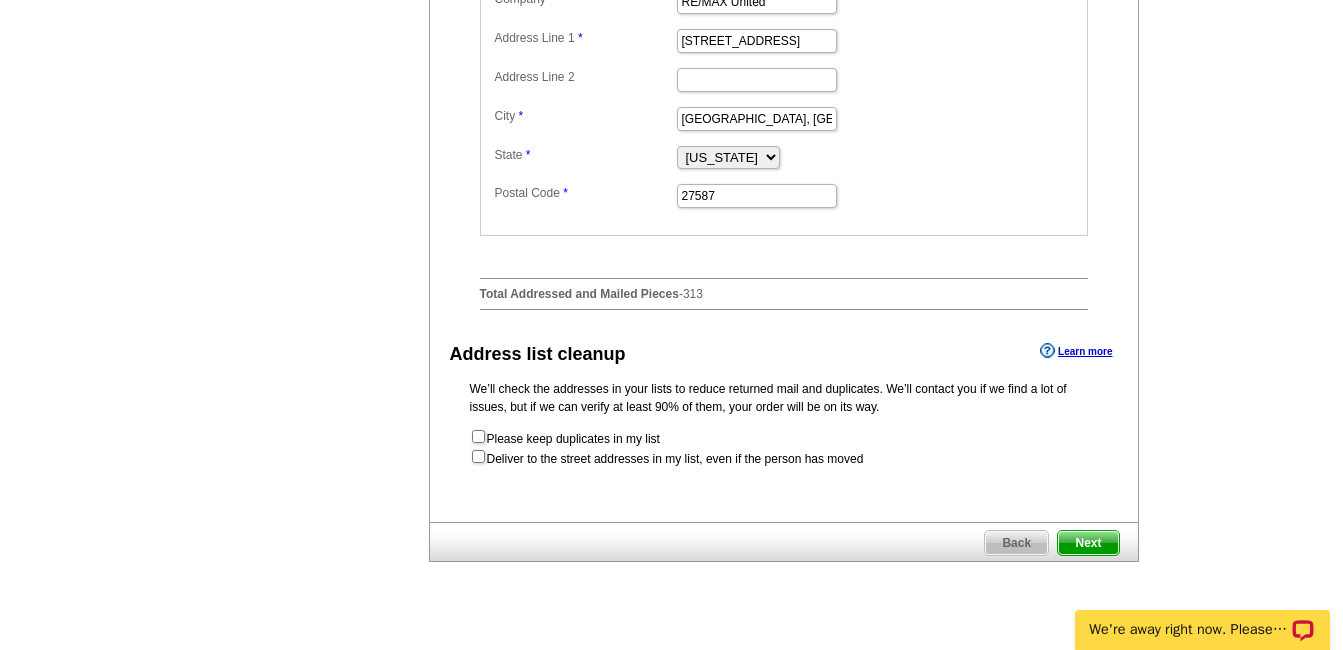 scroll, scrollTop: 1000, scrollLeft: 0, axis: vertical 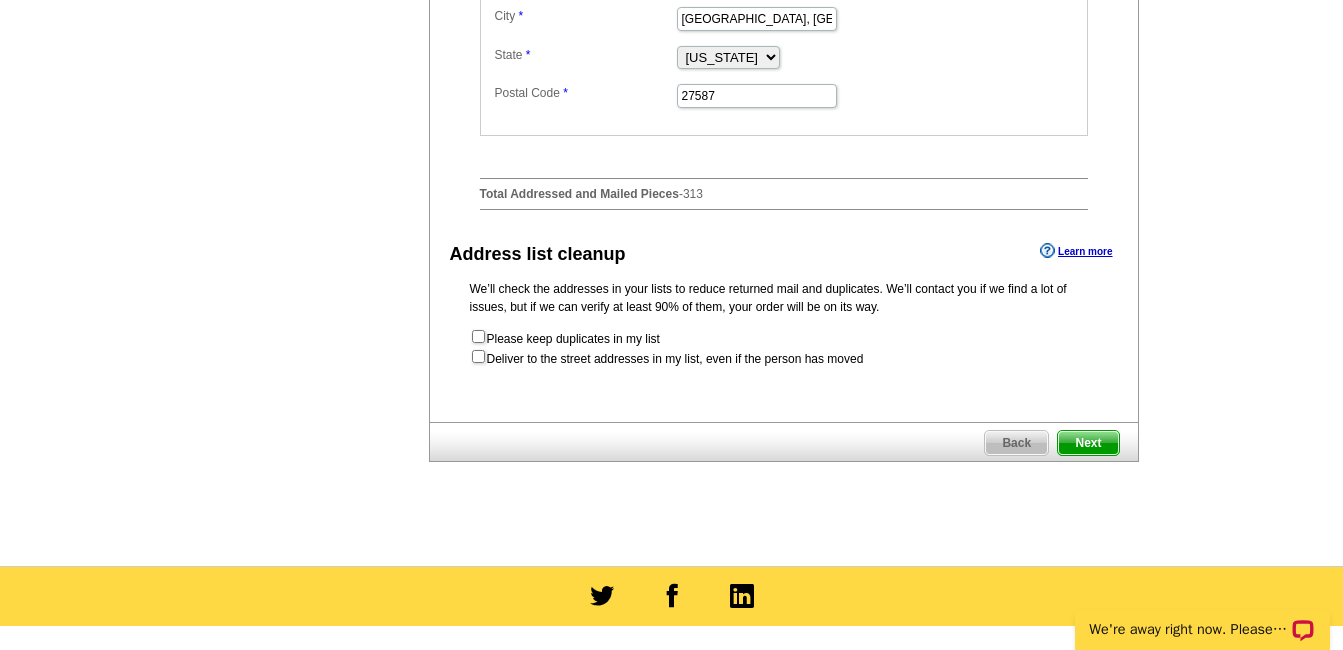 click on "Next" at bounding box center (1088, 443) 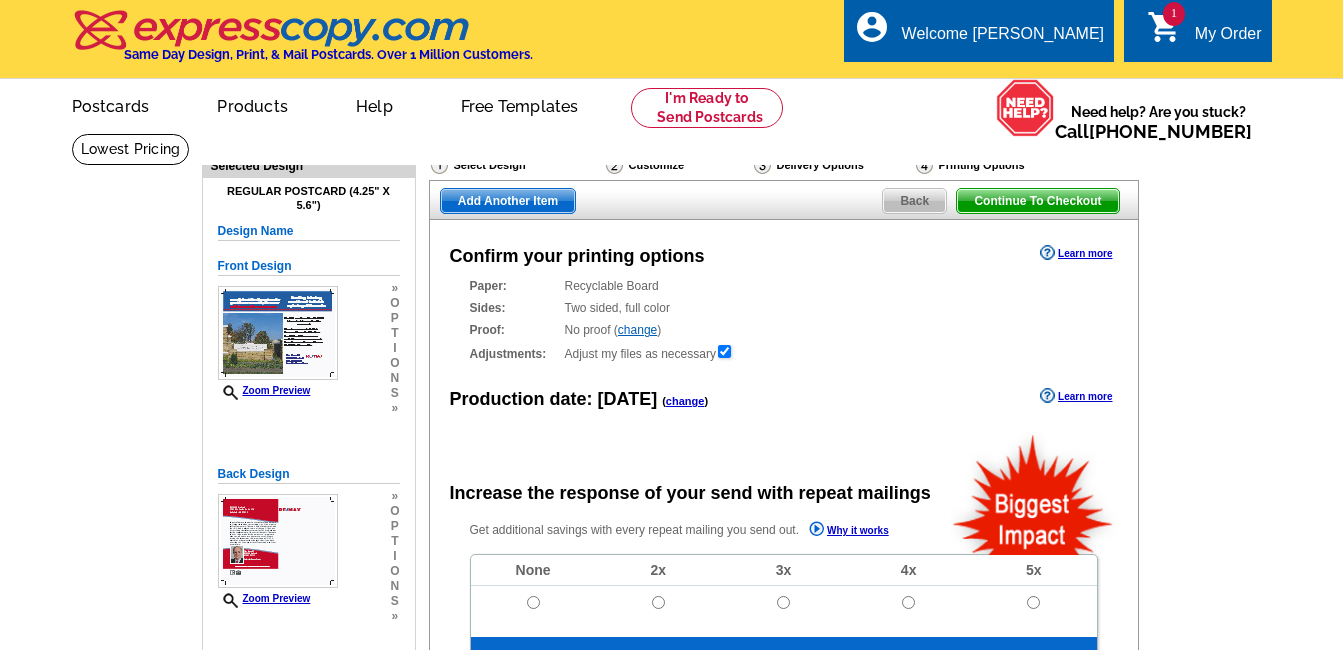 scroll, scrollTop: 0, scrollLeft: 0, axis: both 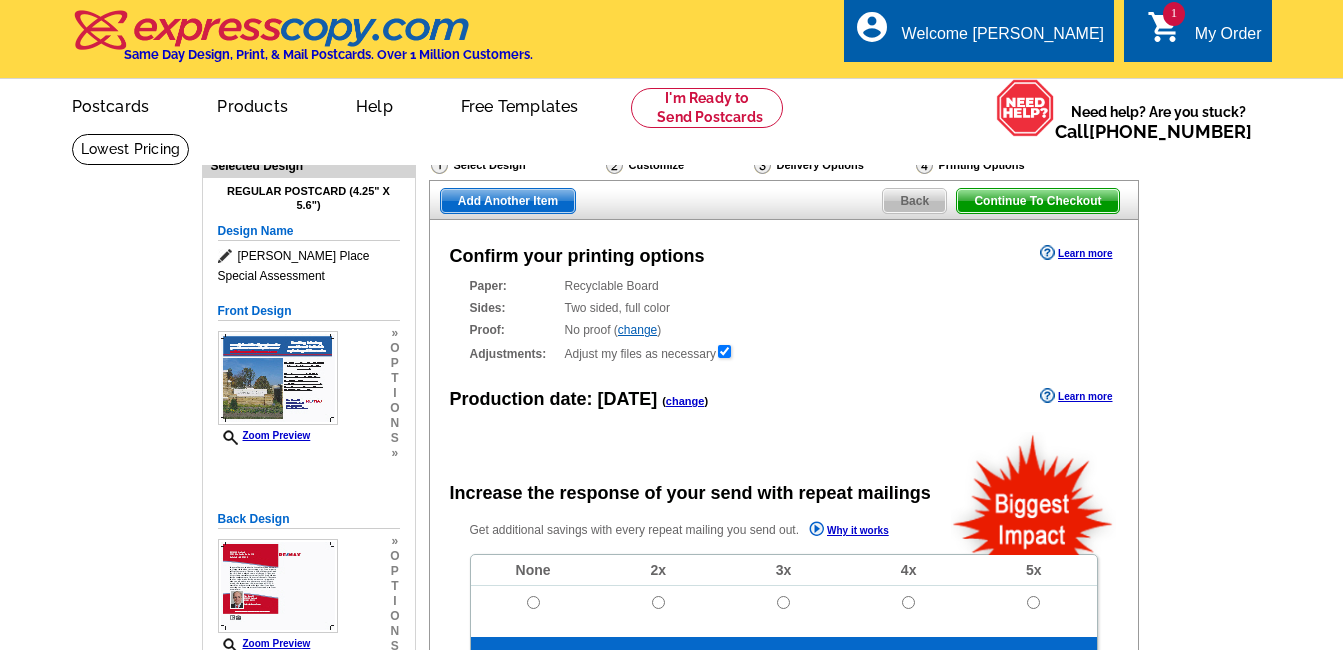 radio on "false" 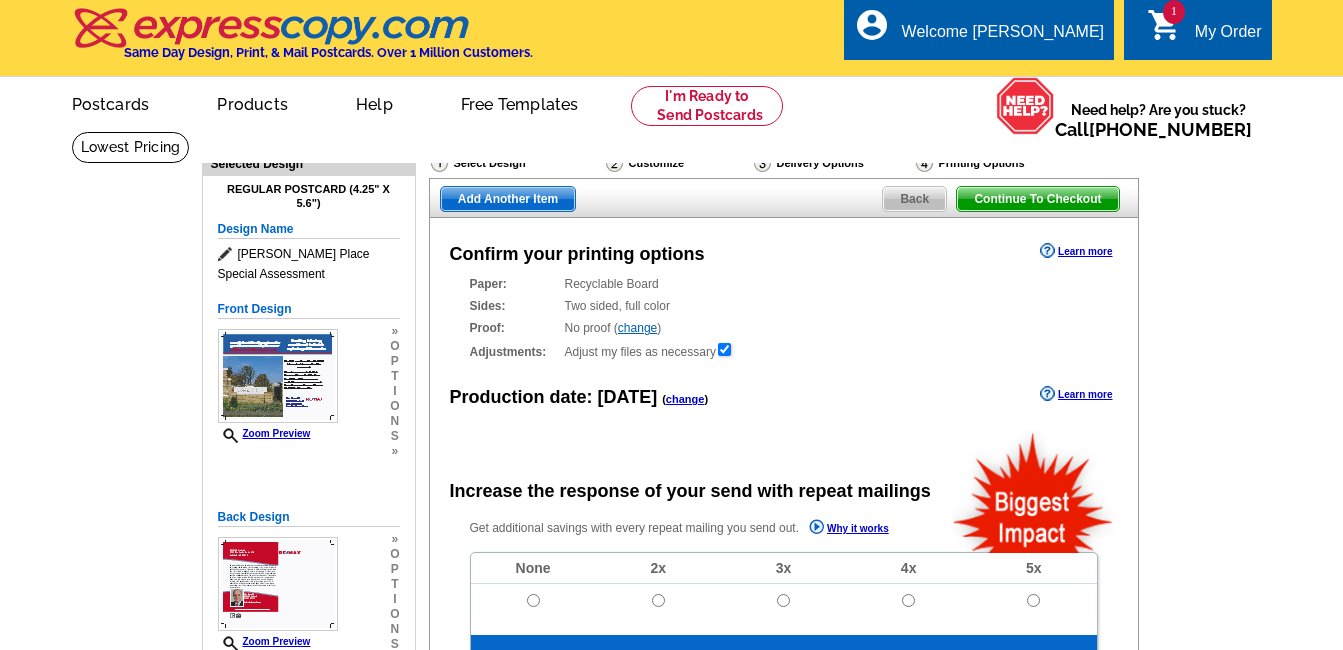 scroll, scrollTop: 100, scrollLeft: 0, axis: vertical 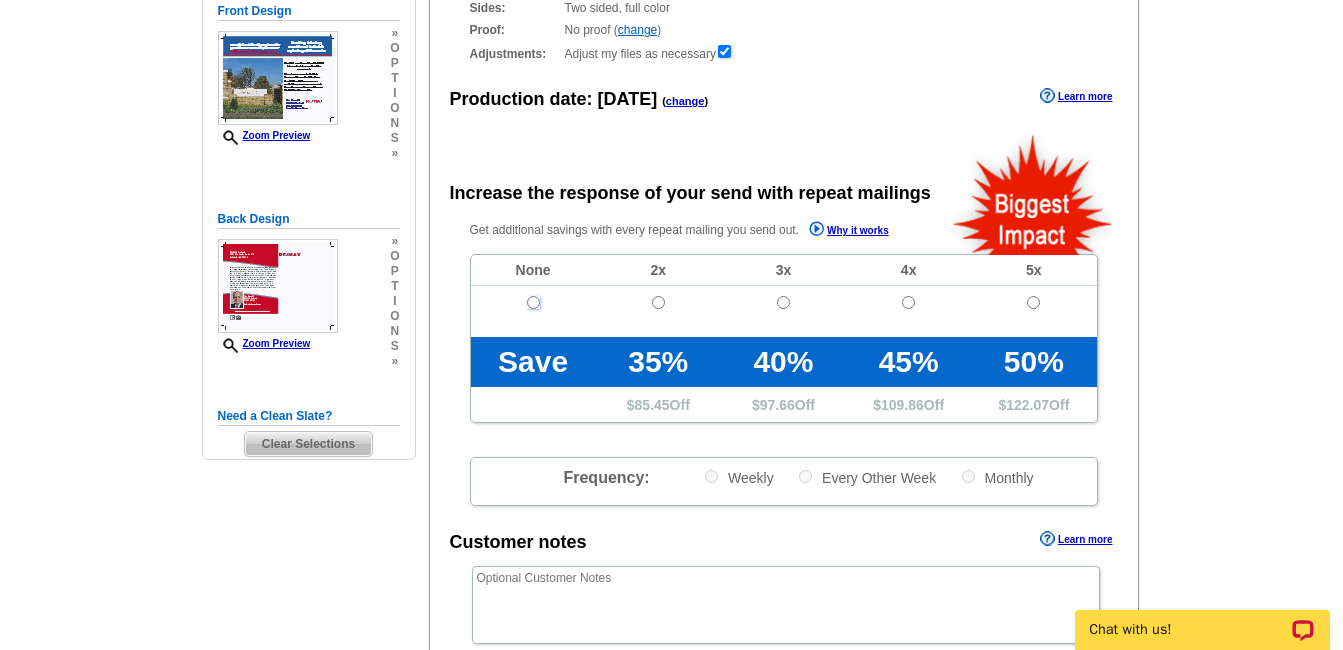 click at bounding box center [533, 302] 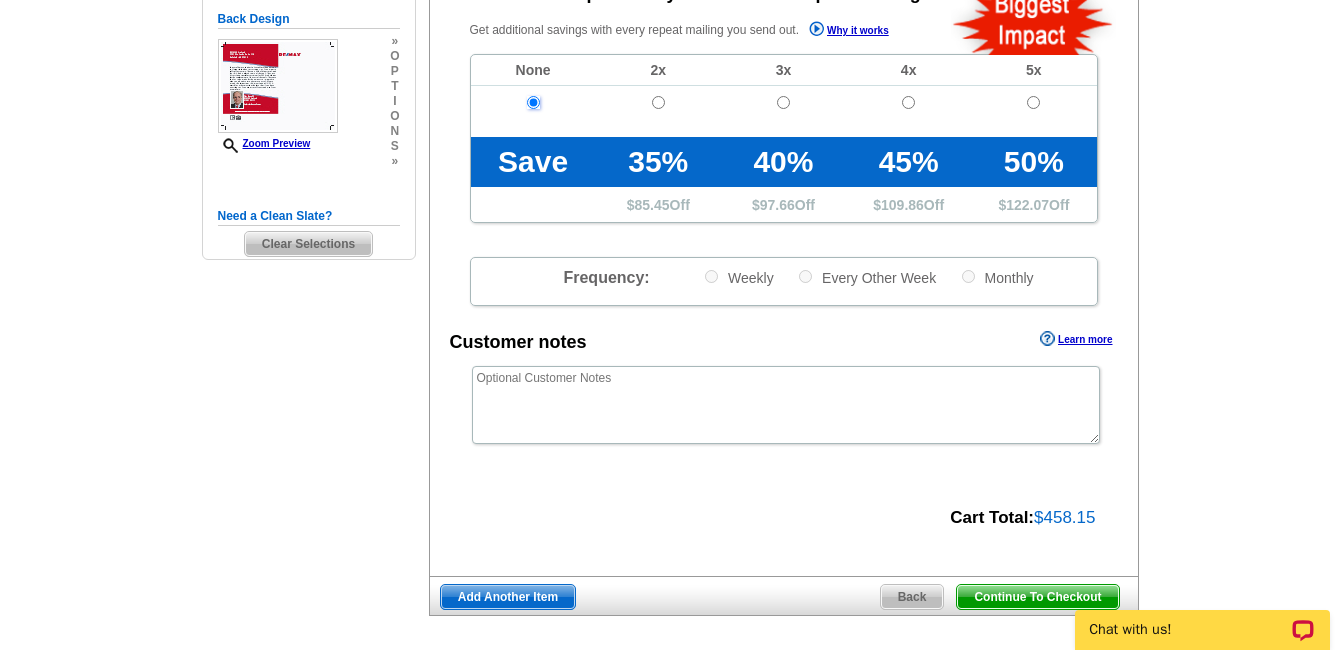scroll, scrollTop: 600, scrollLeft: 0, axis: vertical 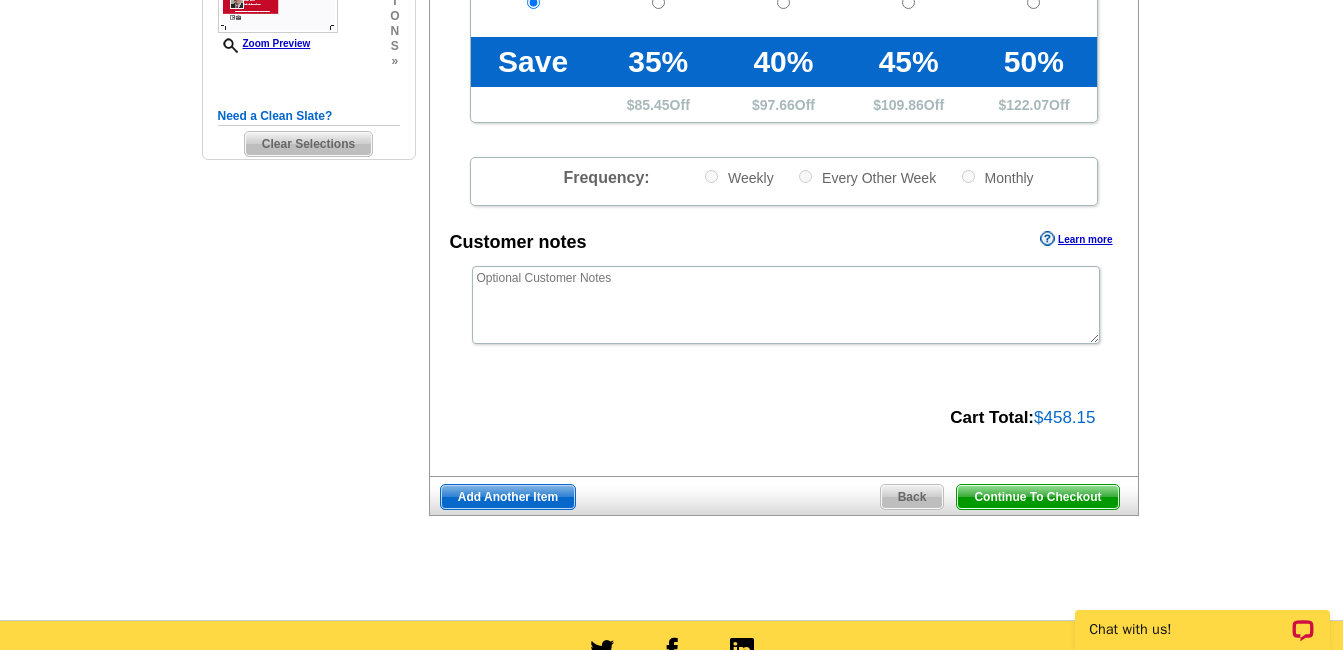 click on "Continue To Checkout" at bounding box center [1037, 497] 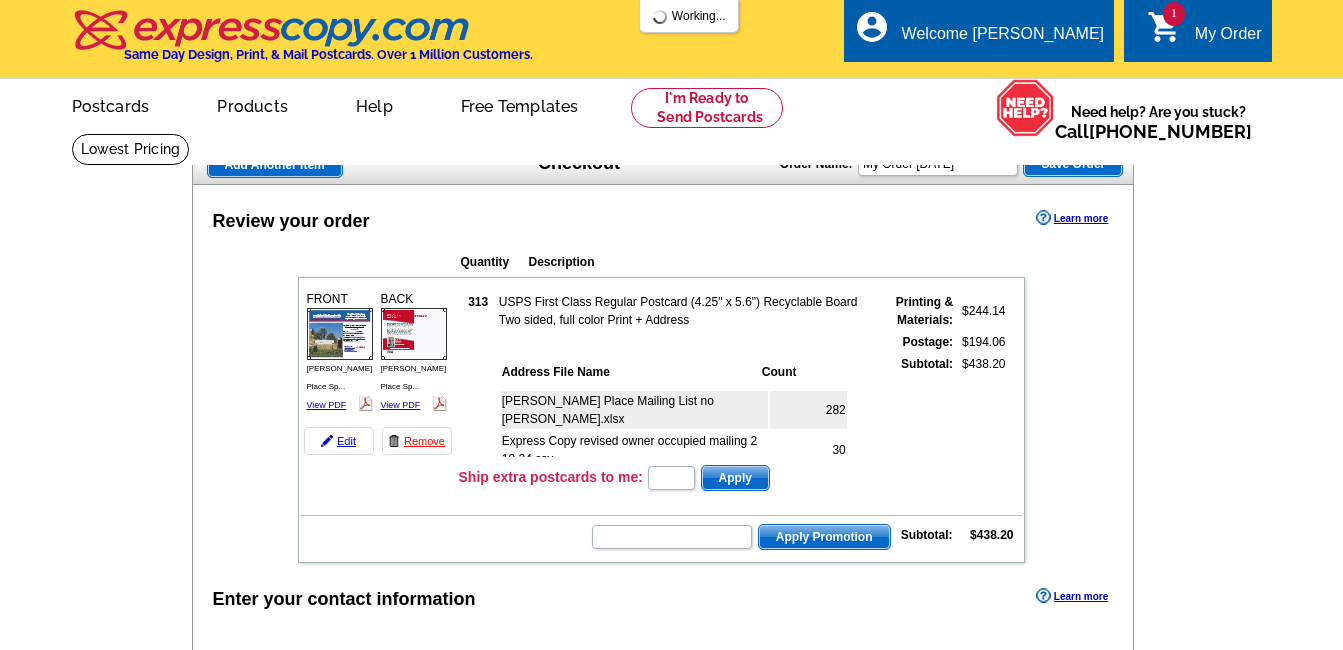 scroll, scrollTop: 0, scrollLeft: 0, axis: both 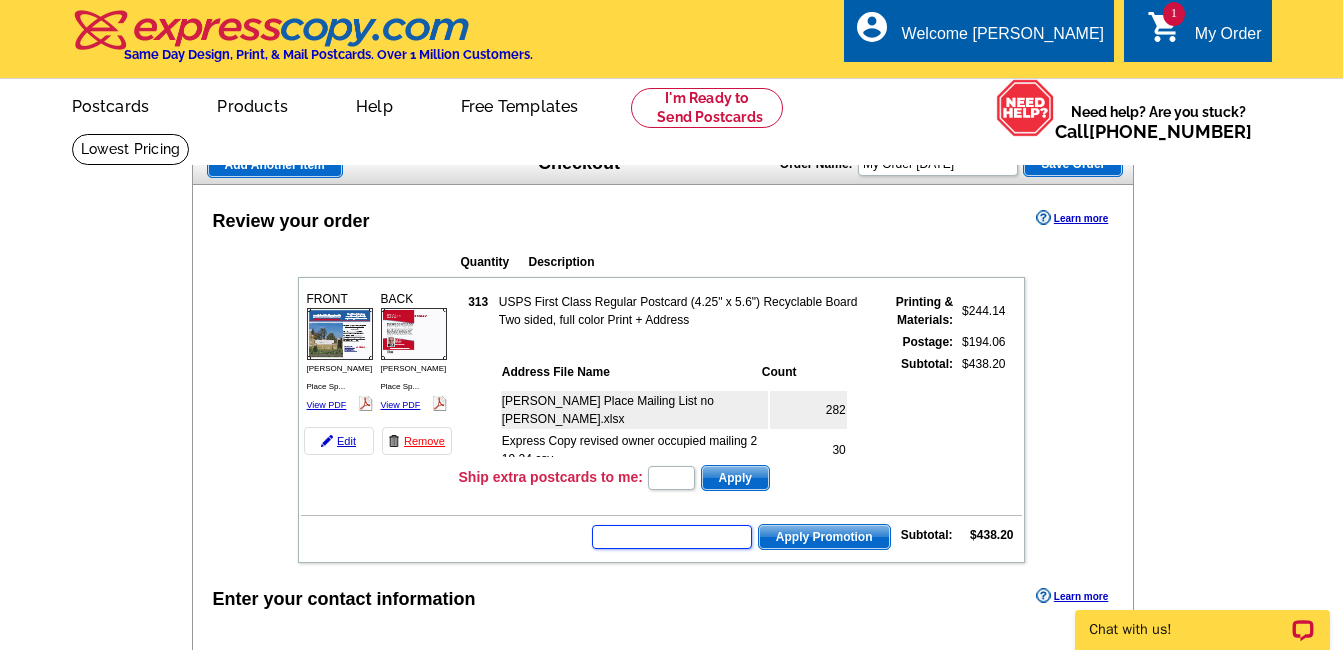 click at bounding box center (672, 537) 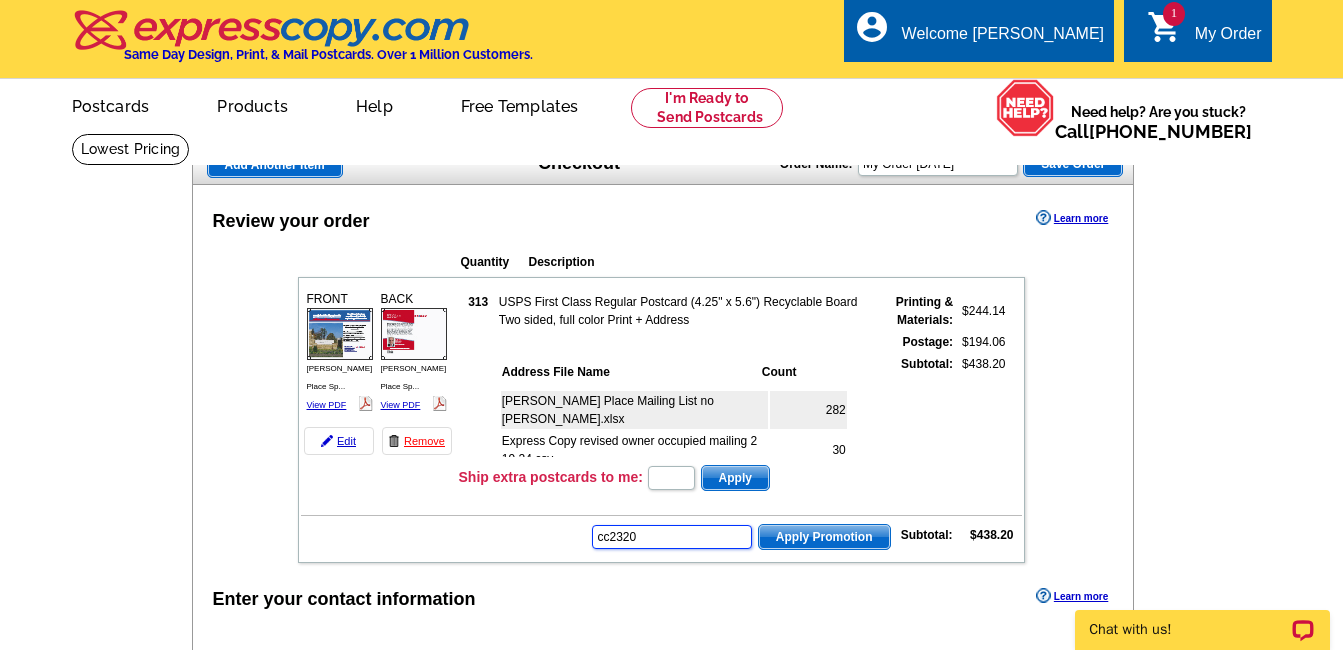 type on "cc2320" 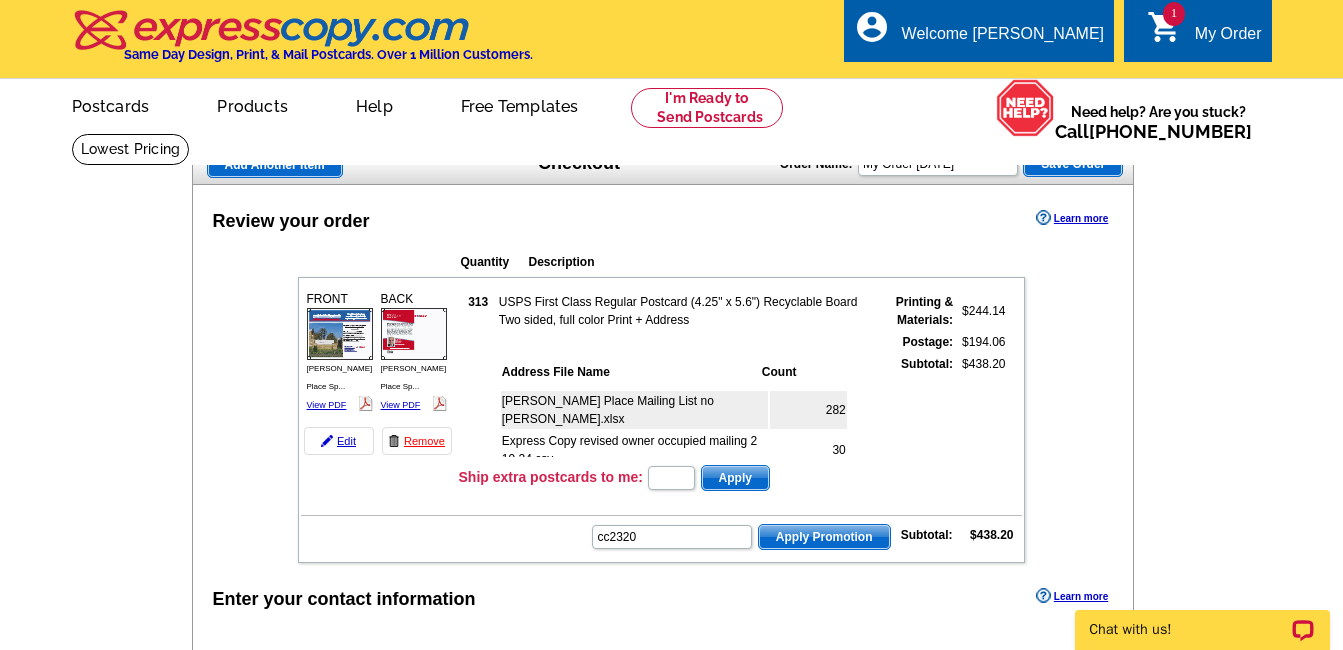 click on "Apply Promotion" at bounding box center (824, 537) 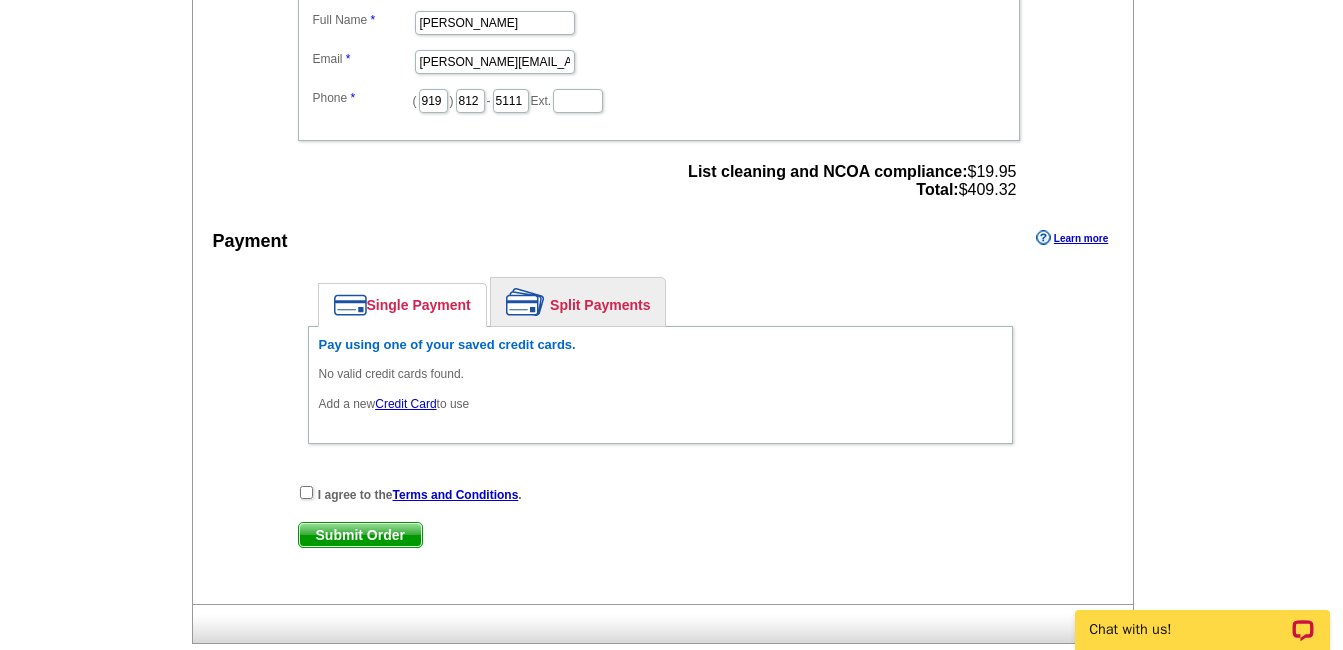 scroll, scrollTop: 800, scrollLeft: 0, axis: vertical 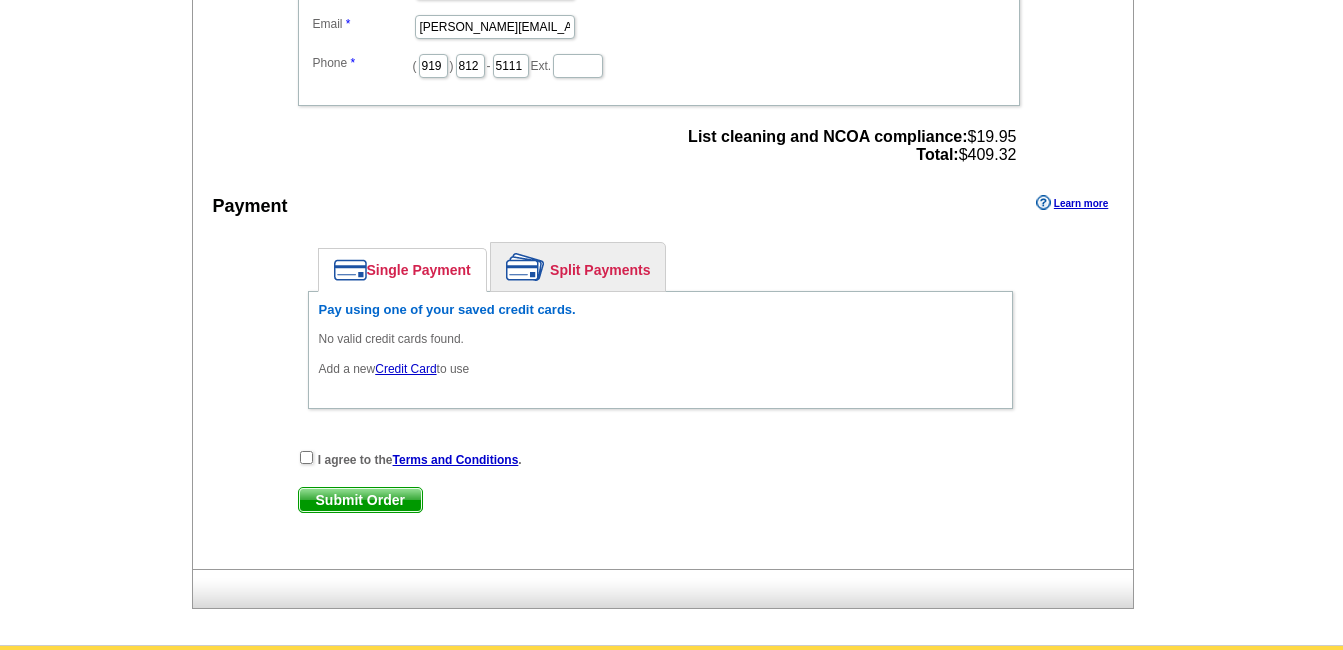 click on "Credit Card" at bounding box center [405, 369] 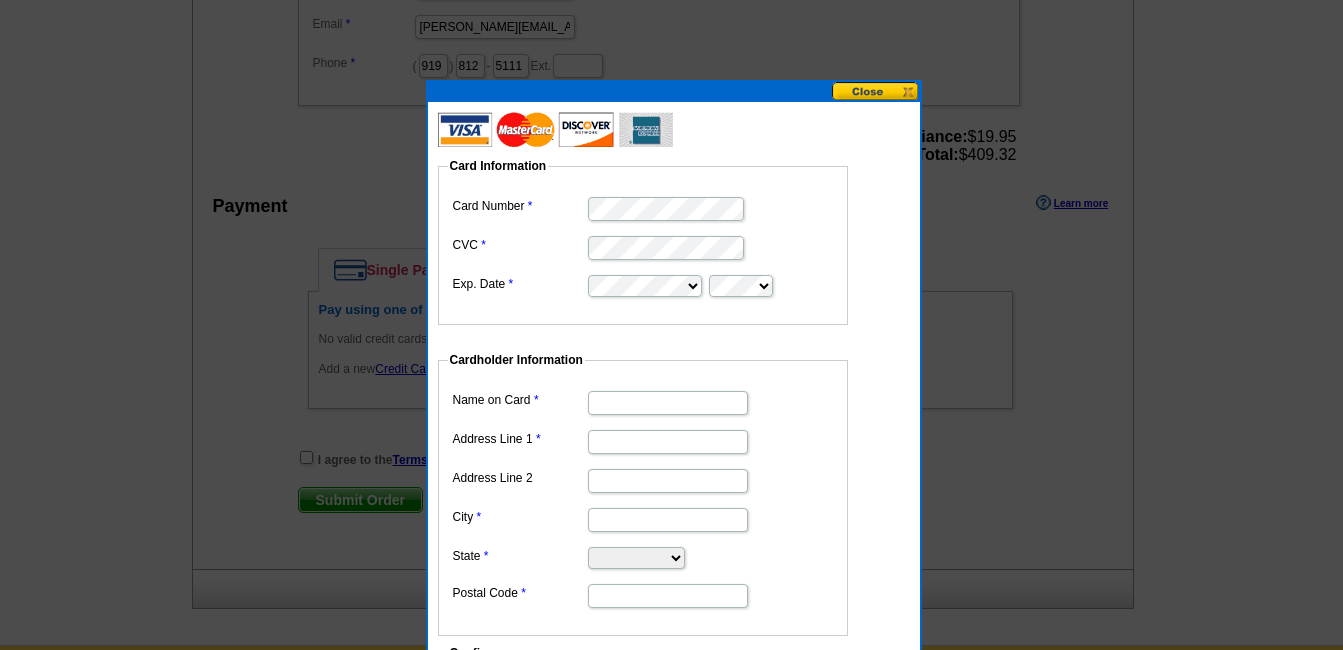 click on "Card Information
Card Number
CVC
Exp. Date" at bounding box center (643, 241) 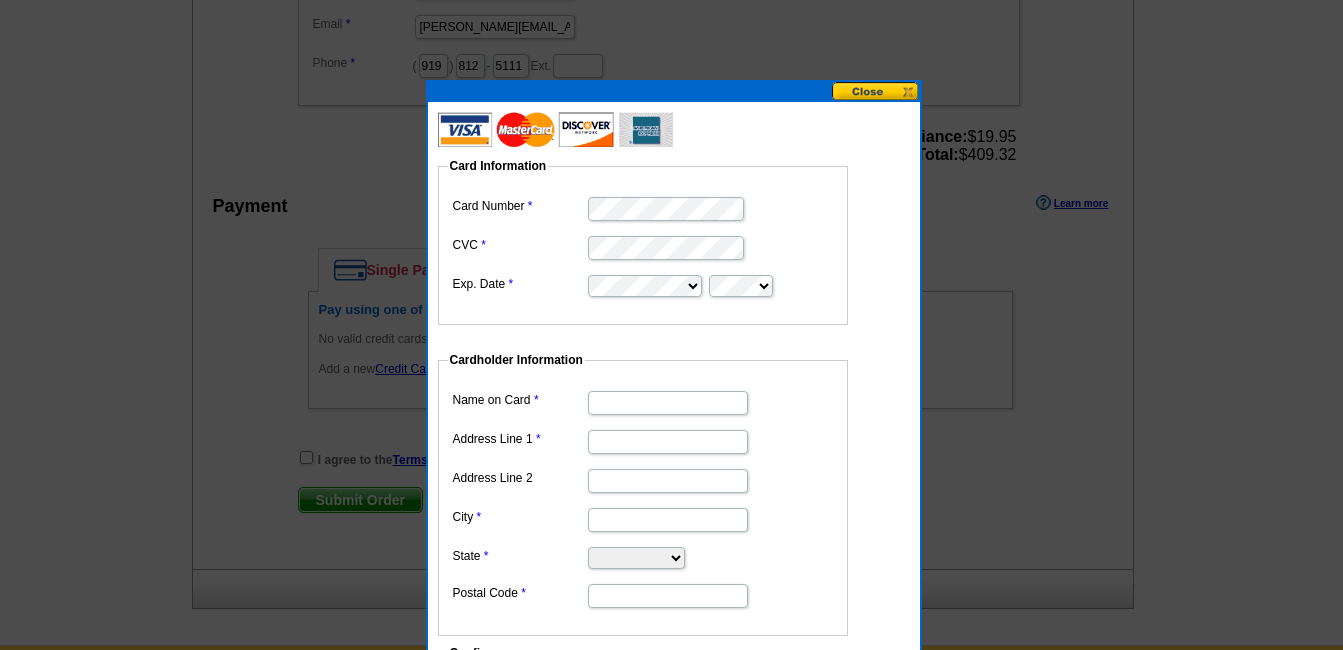 scroll, scrollTop: 900, scrollLeft: 0, axis: vertical 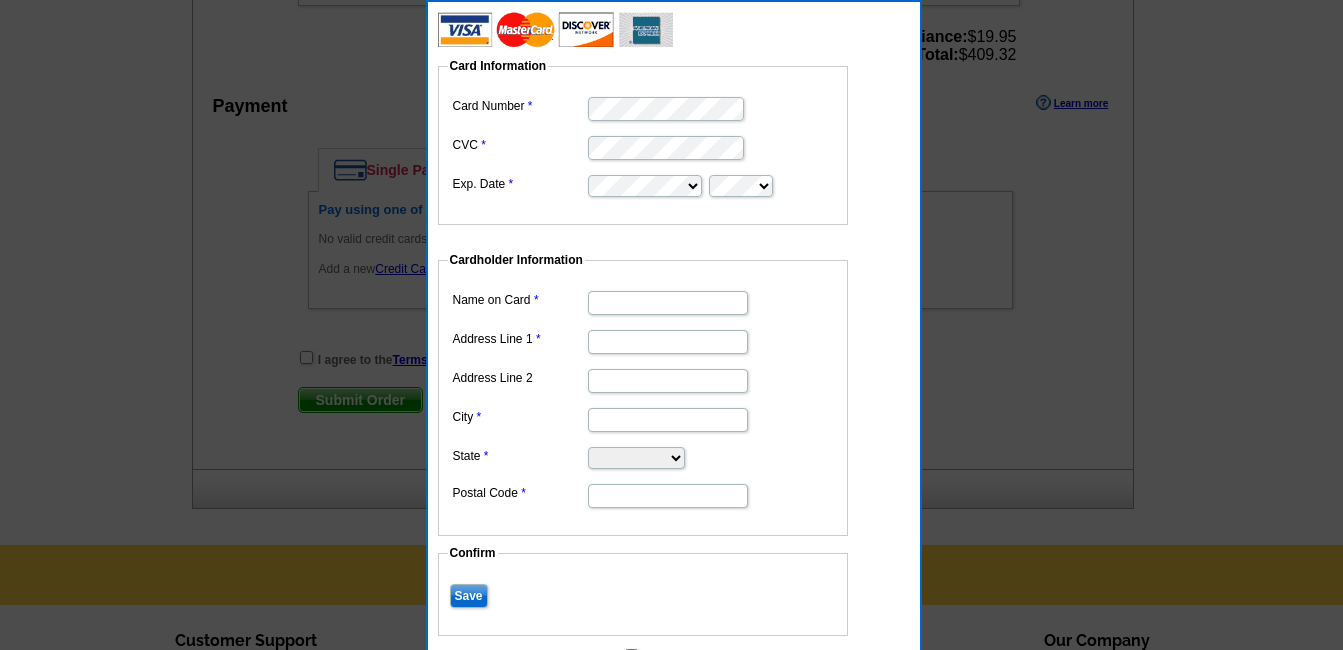 click on "Name on Card" at bounding box center (668, 303) 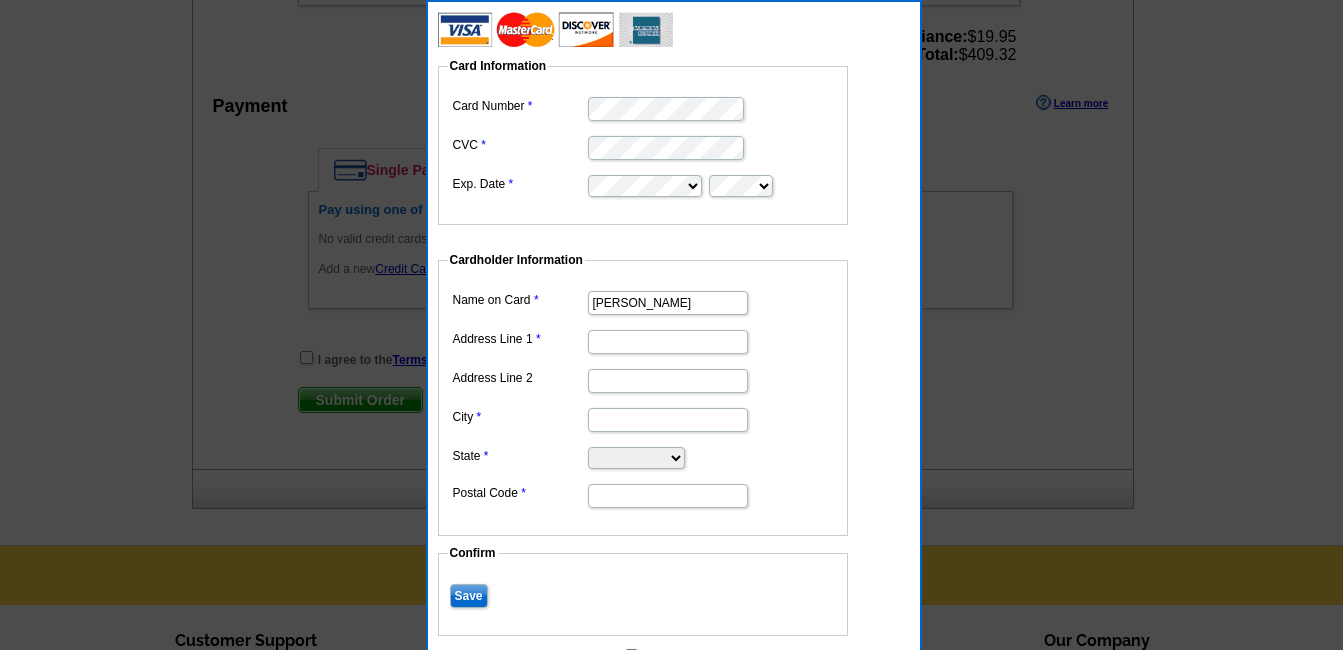 type on "[PERSON_NAME]" 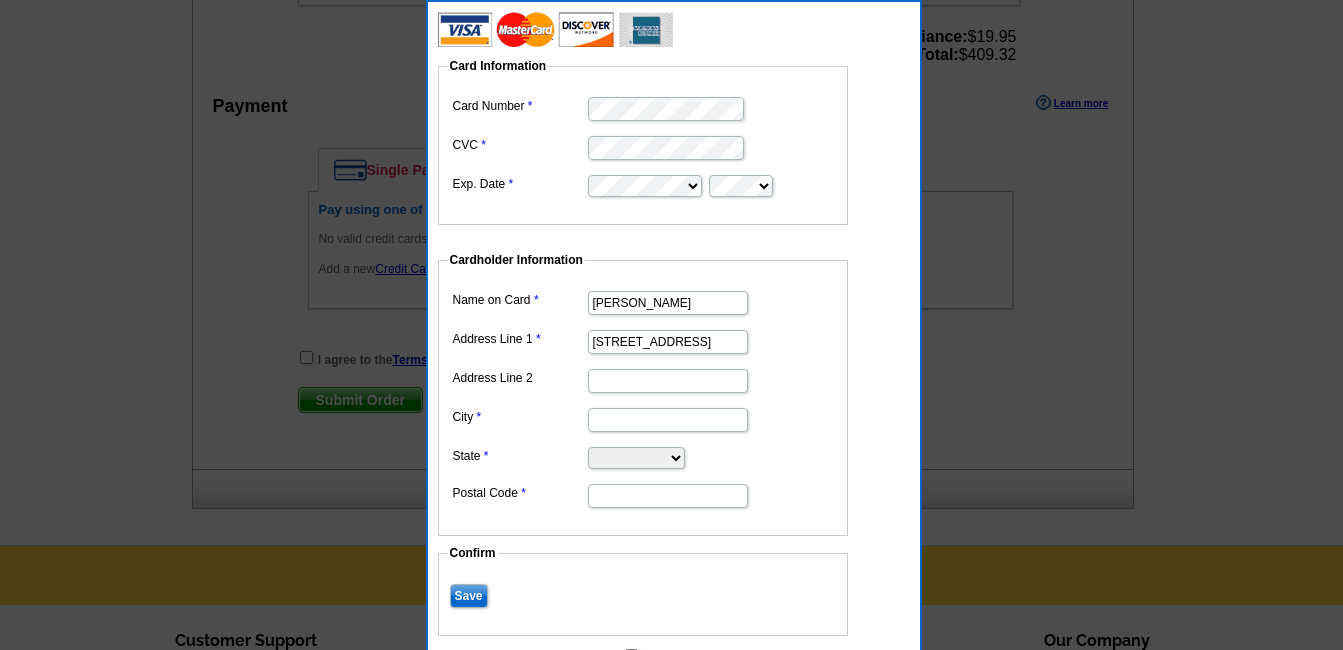 type on "[STREET_ADDRESS]" 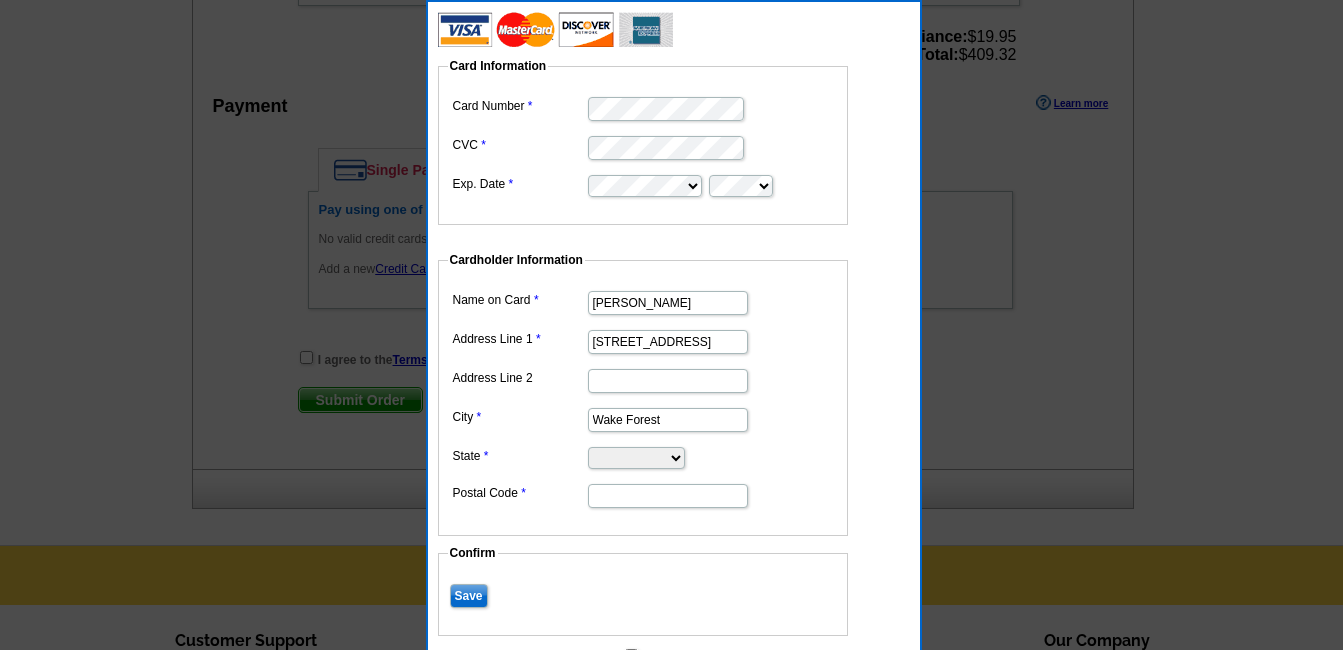 type on "Wake Forest" 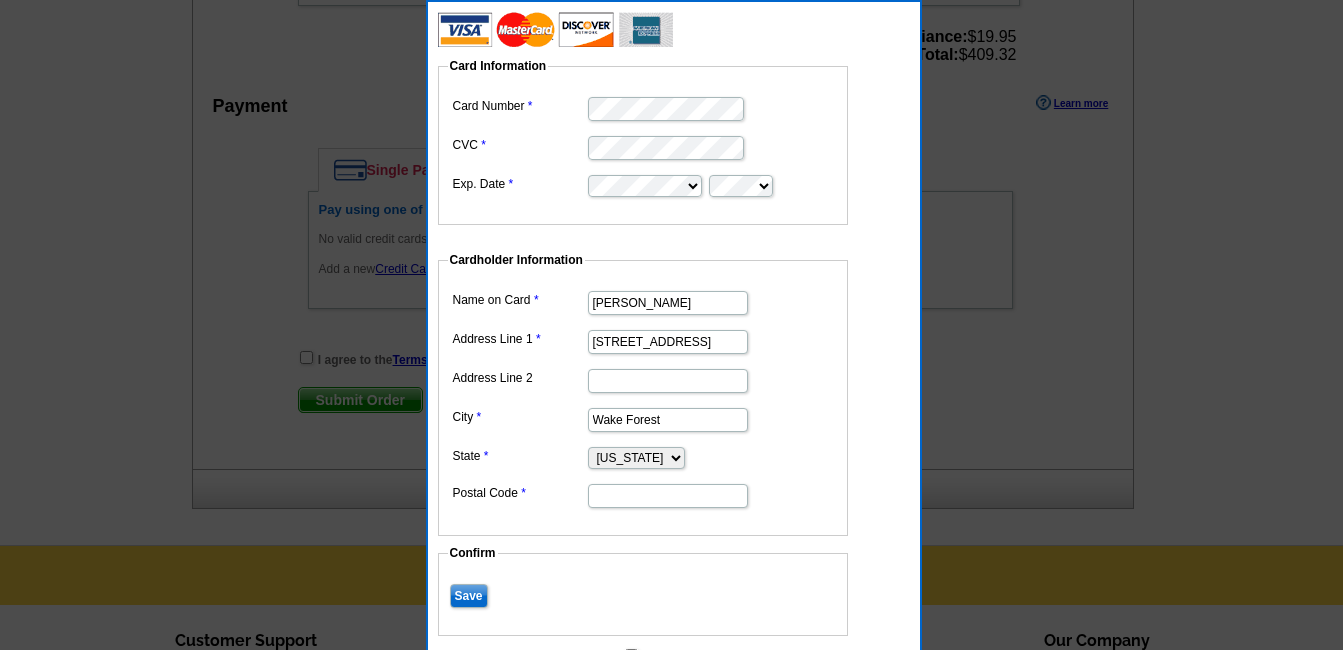 click on "Postal Code" at bounding box center (668, 496) 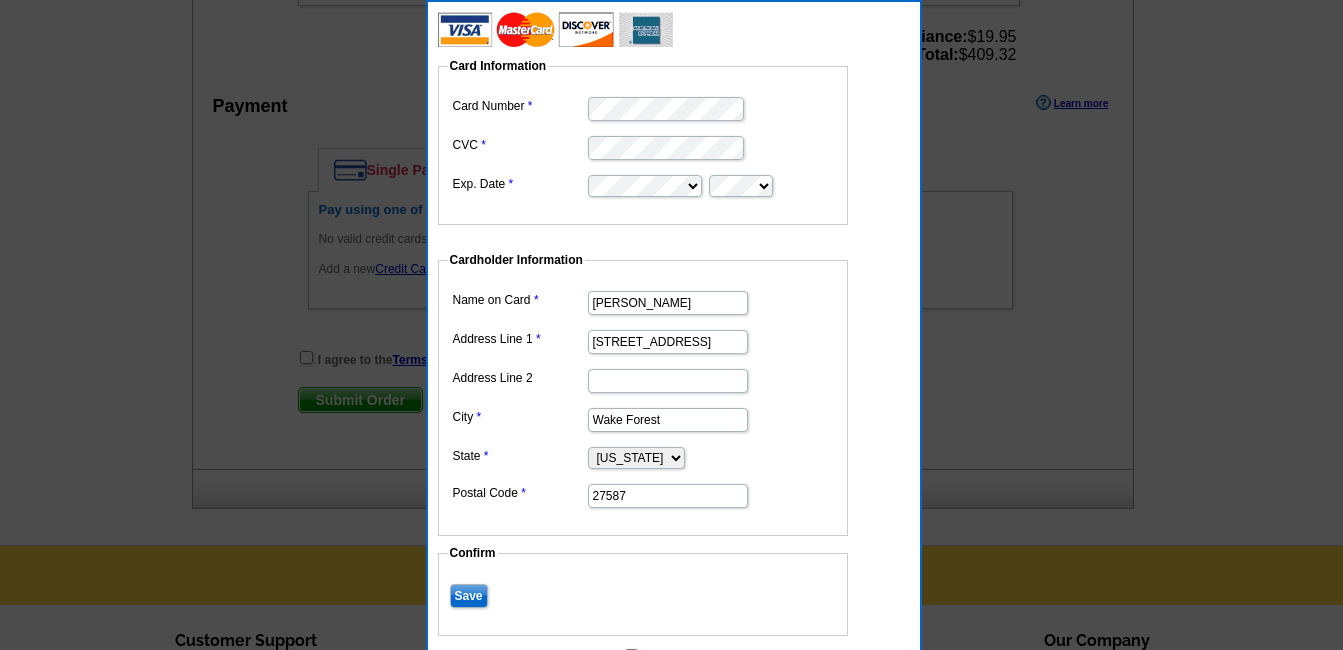 type on "27587" 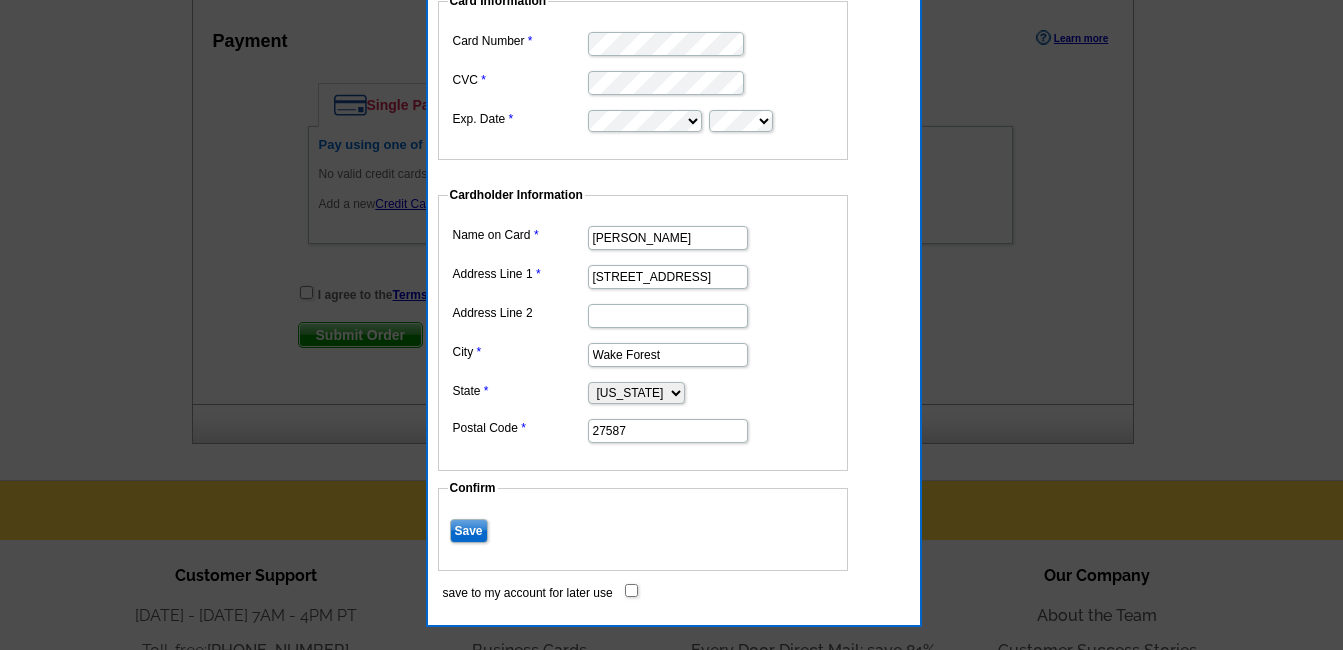 scroll, scrollTop: 1000, scrollLeft: 0, axis: vertical 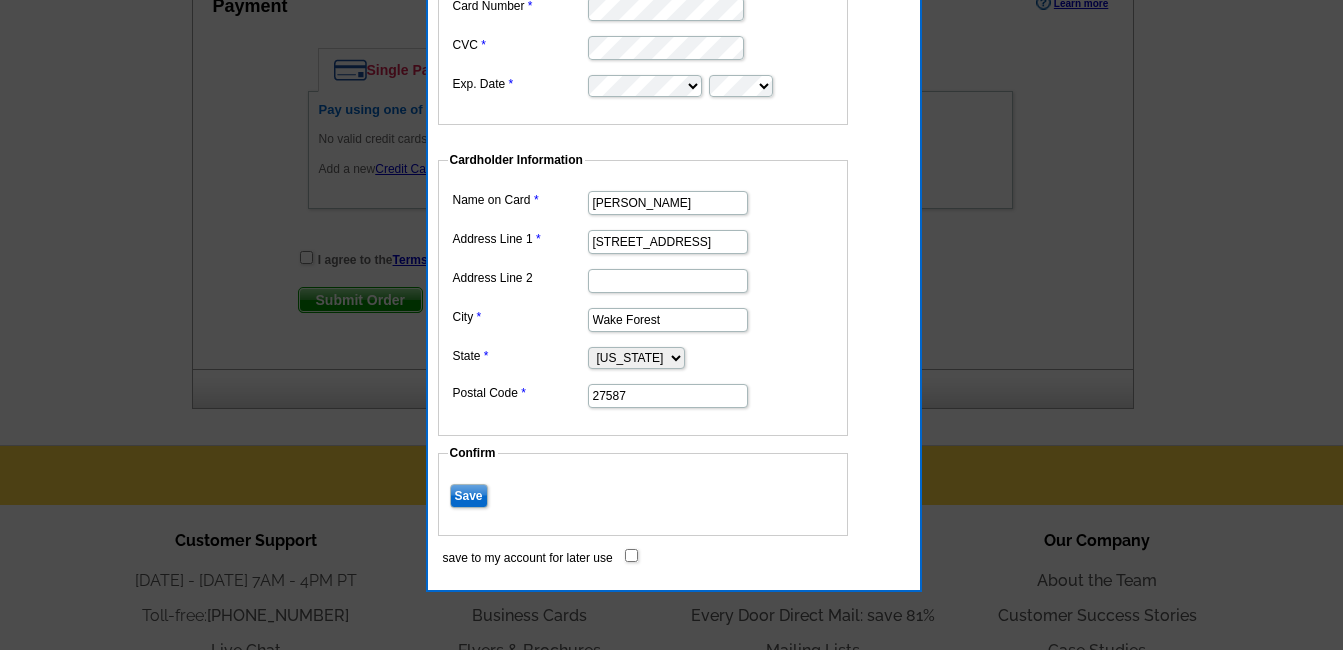 click on "Save" at bounding box center (469, 496) 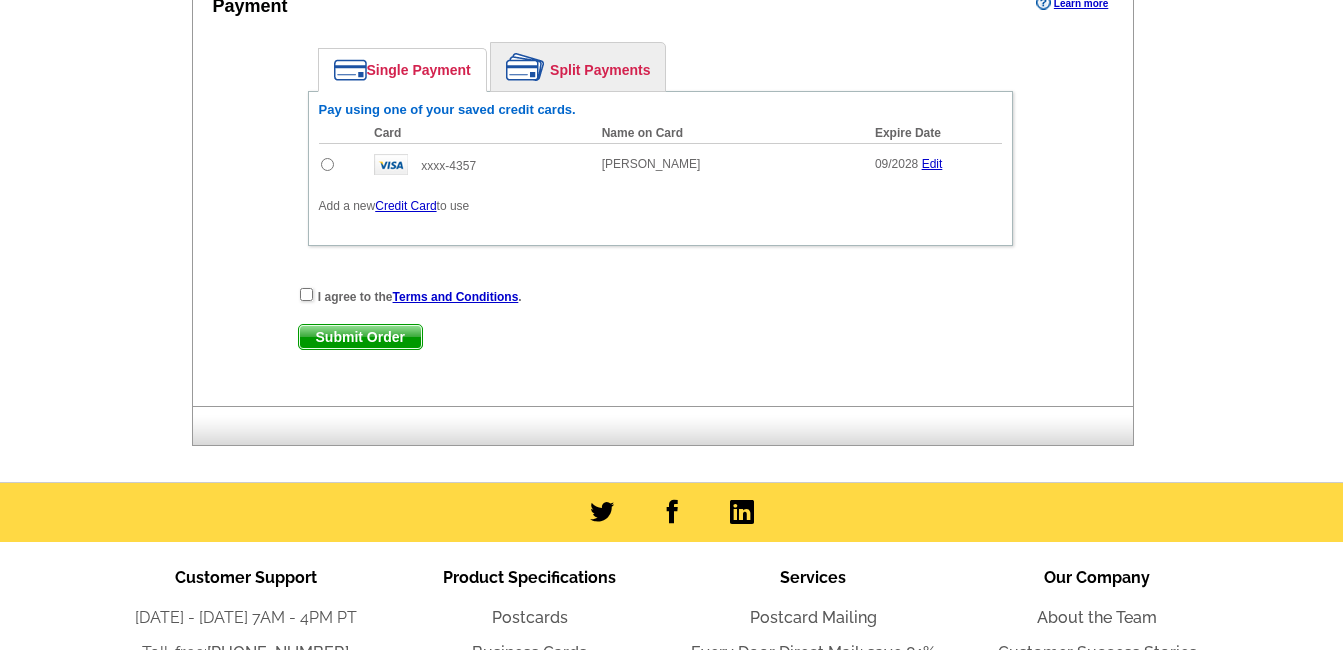 click at bounding box center (327, 164) 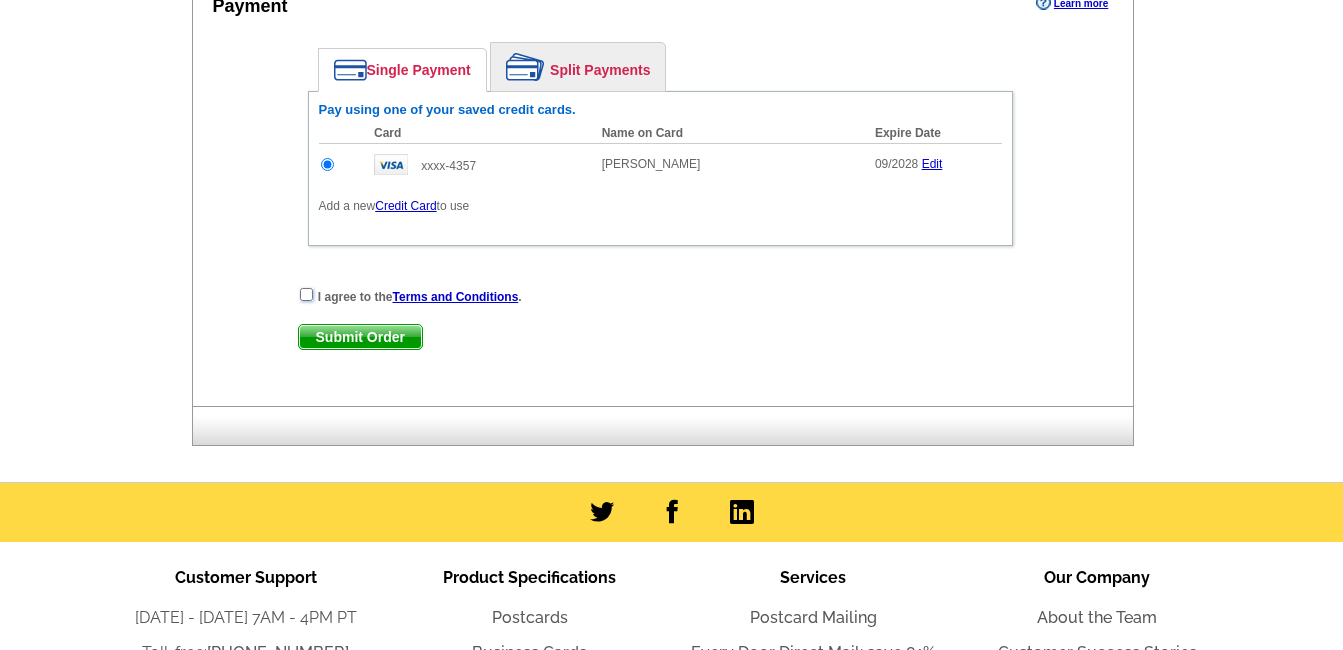click at bounding box center (306, 294) 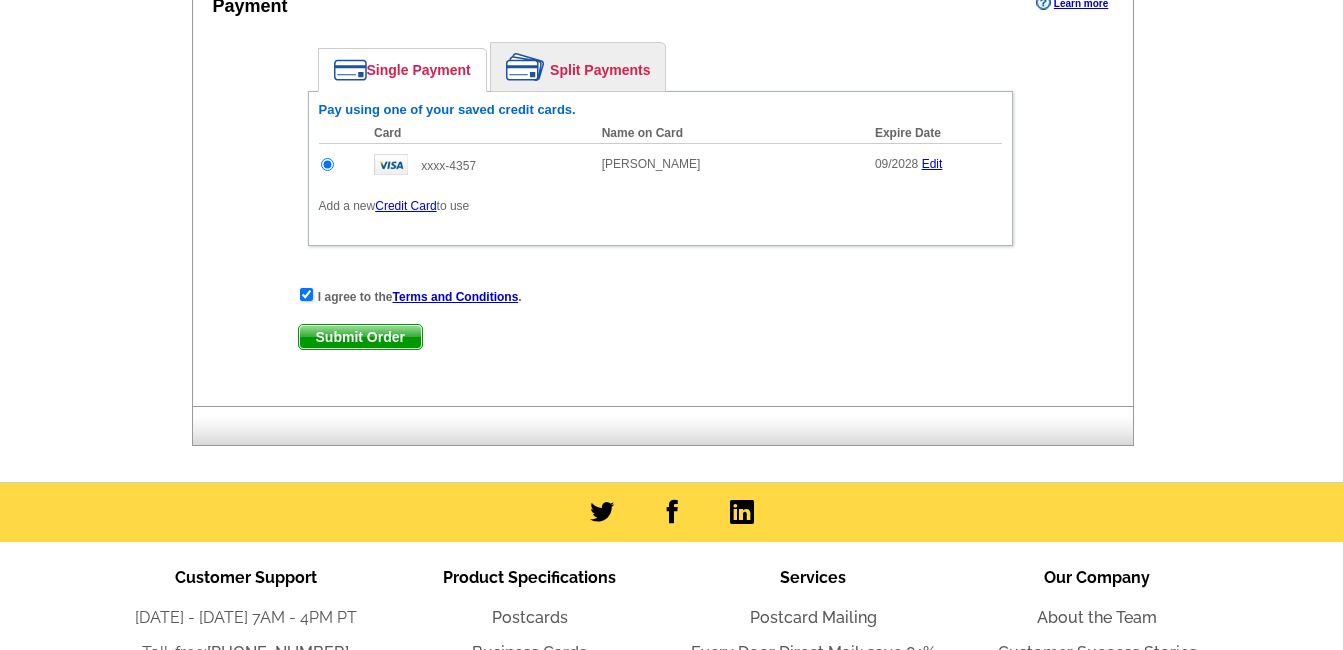 click on "Submit Order" at bounding box center (360, 337) 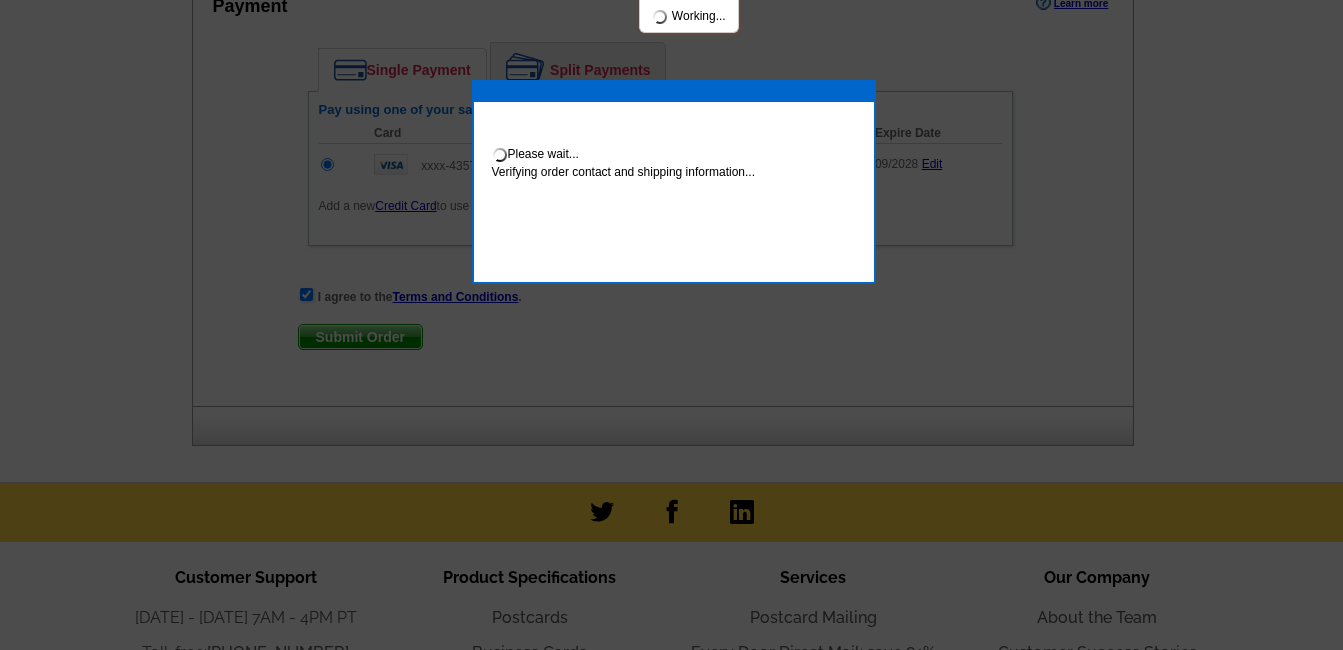 scroll, scrollTop: 1101, scrollLeft: 0, axis: vertical 